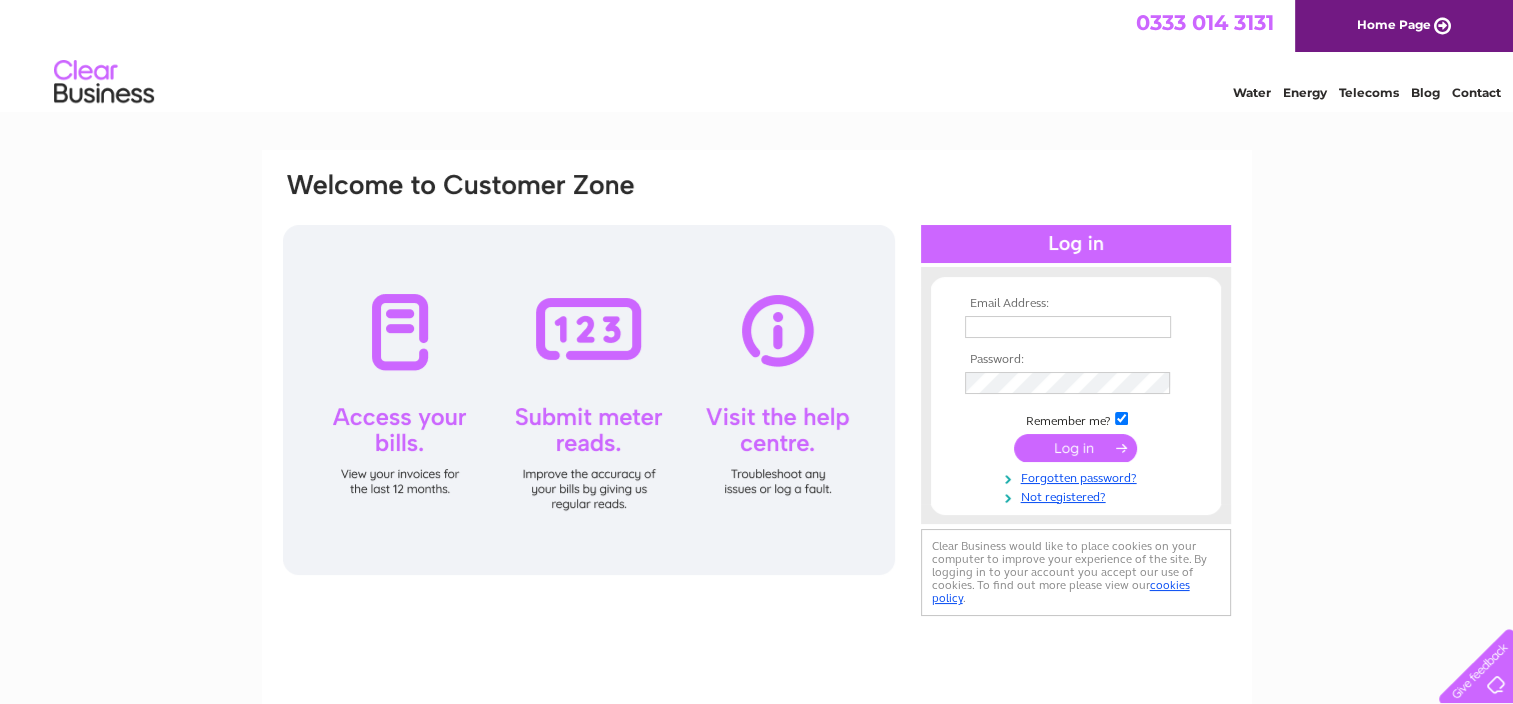 scroll, scrollTop: 0, scrollLeft: 0, axis: both 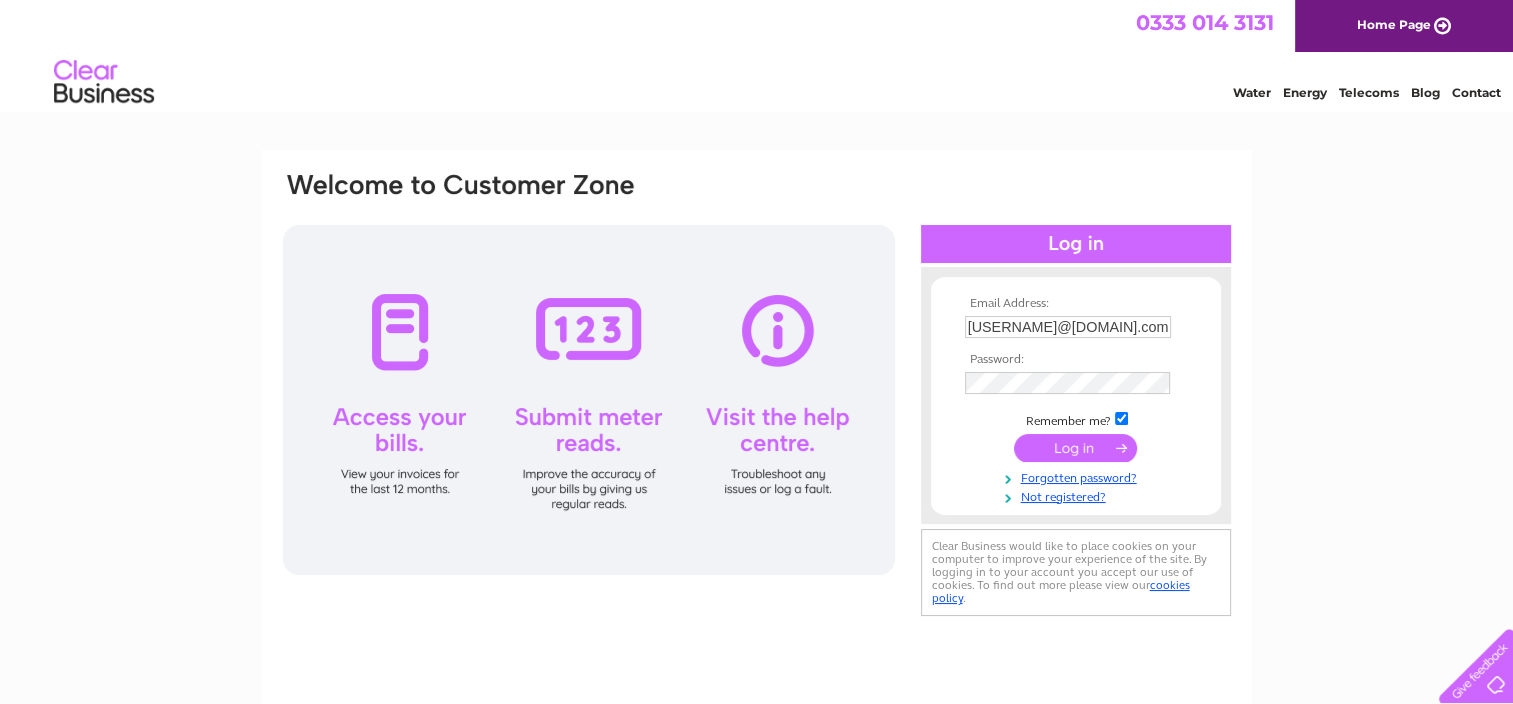 click at bounding box center [1075, 448] 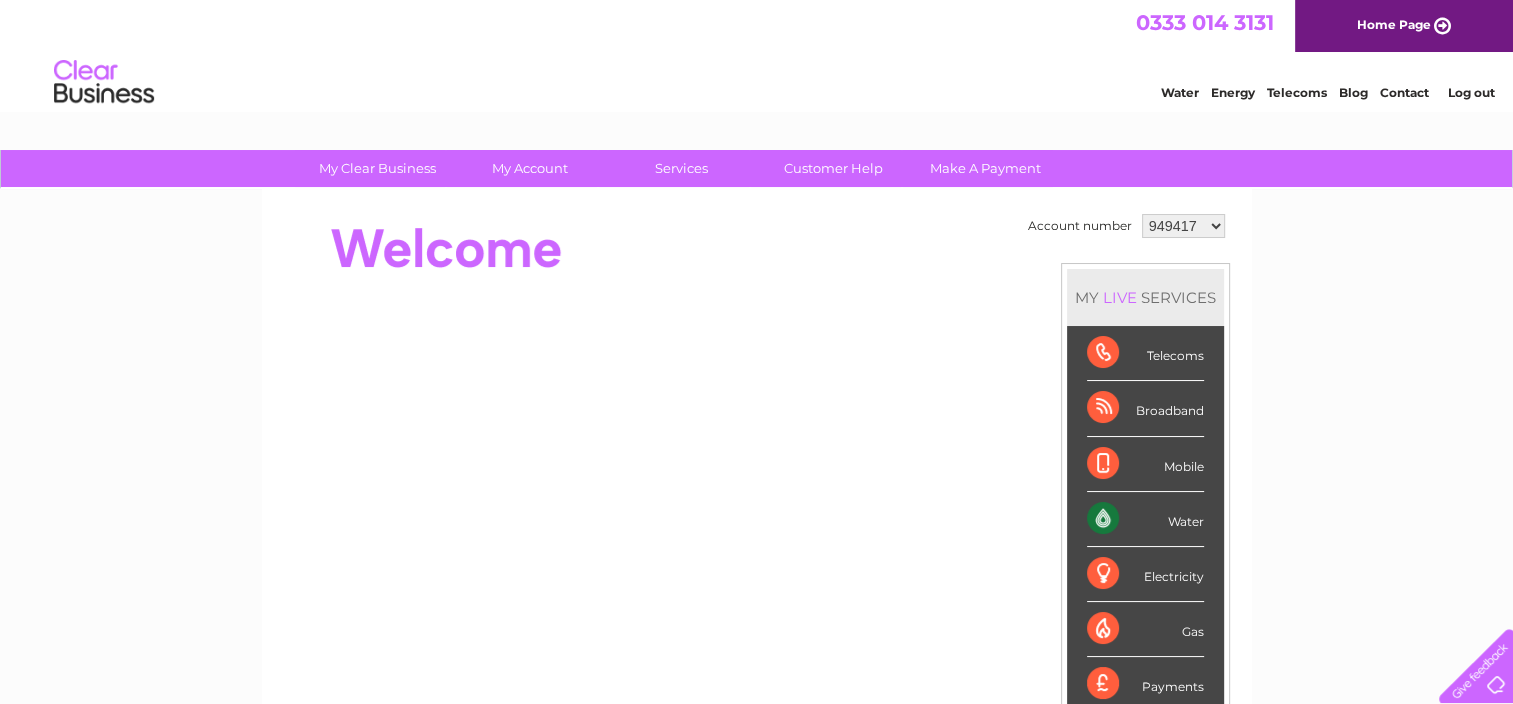 scroll, scrollTop: 0, scrollLeft: 0, axis: both 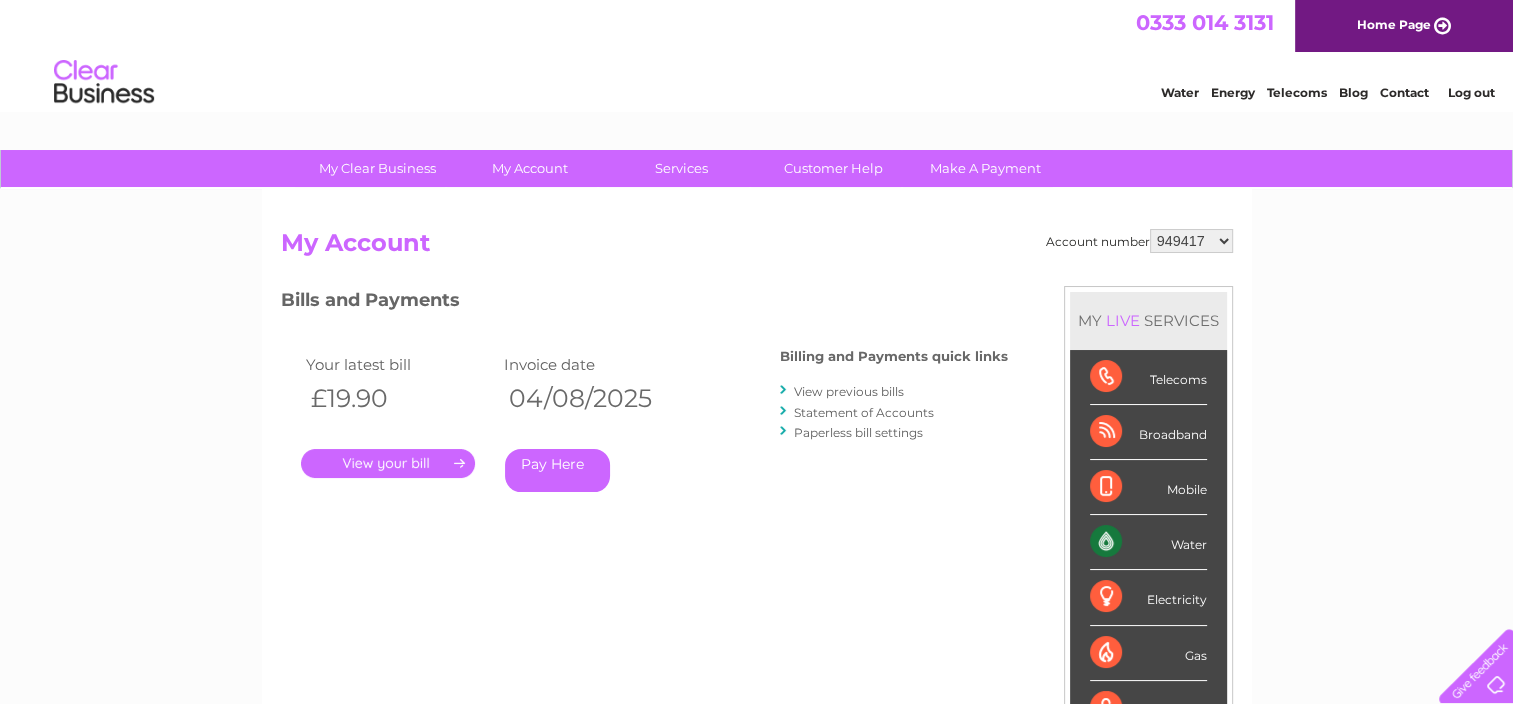 click on "View previous bills" at bounding box center [849, 391] 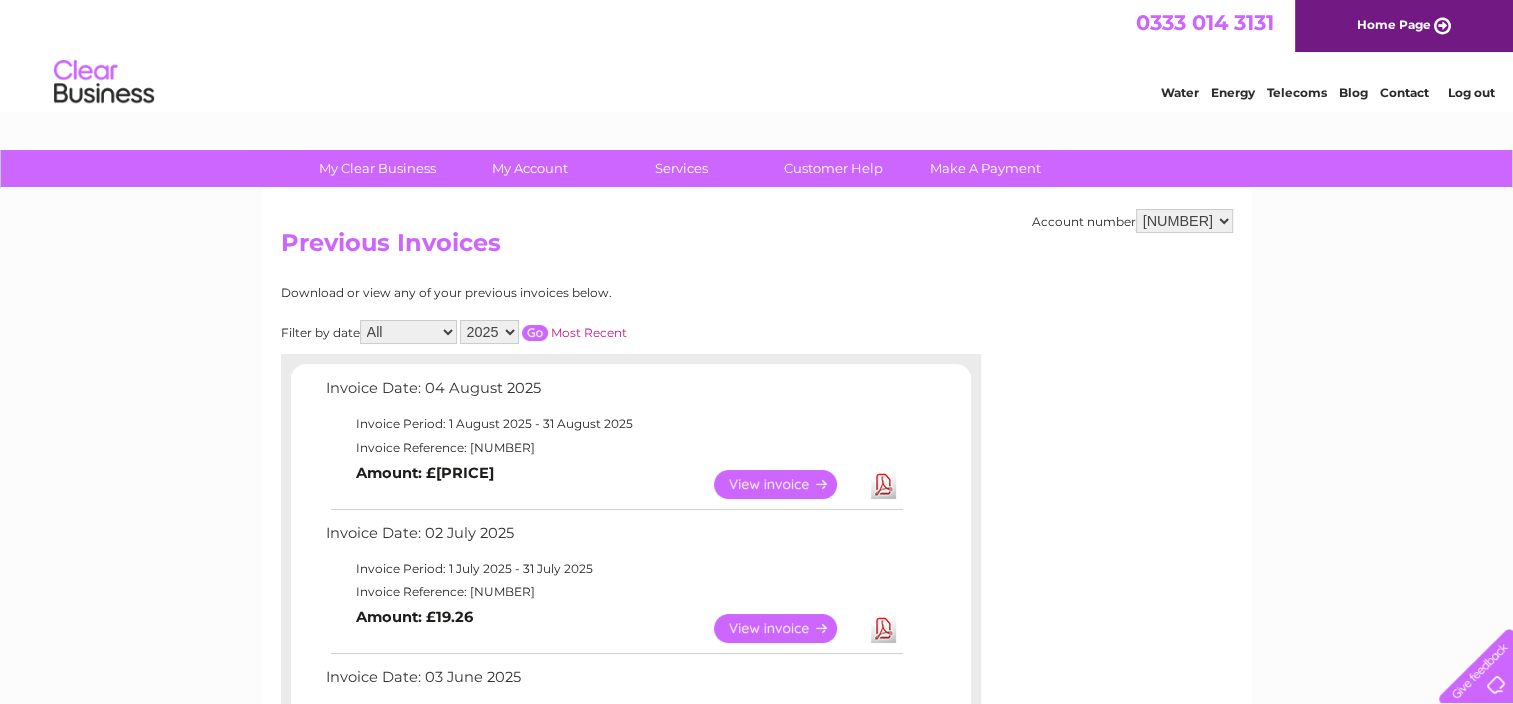 scroll, scrollTop: 0, scrollLeft: 0, axis: both 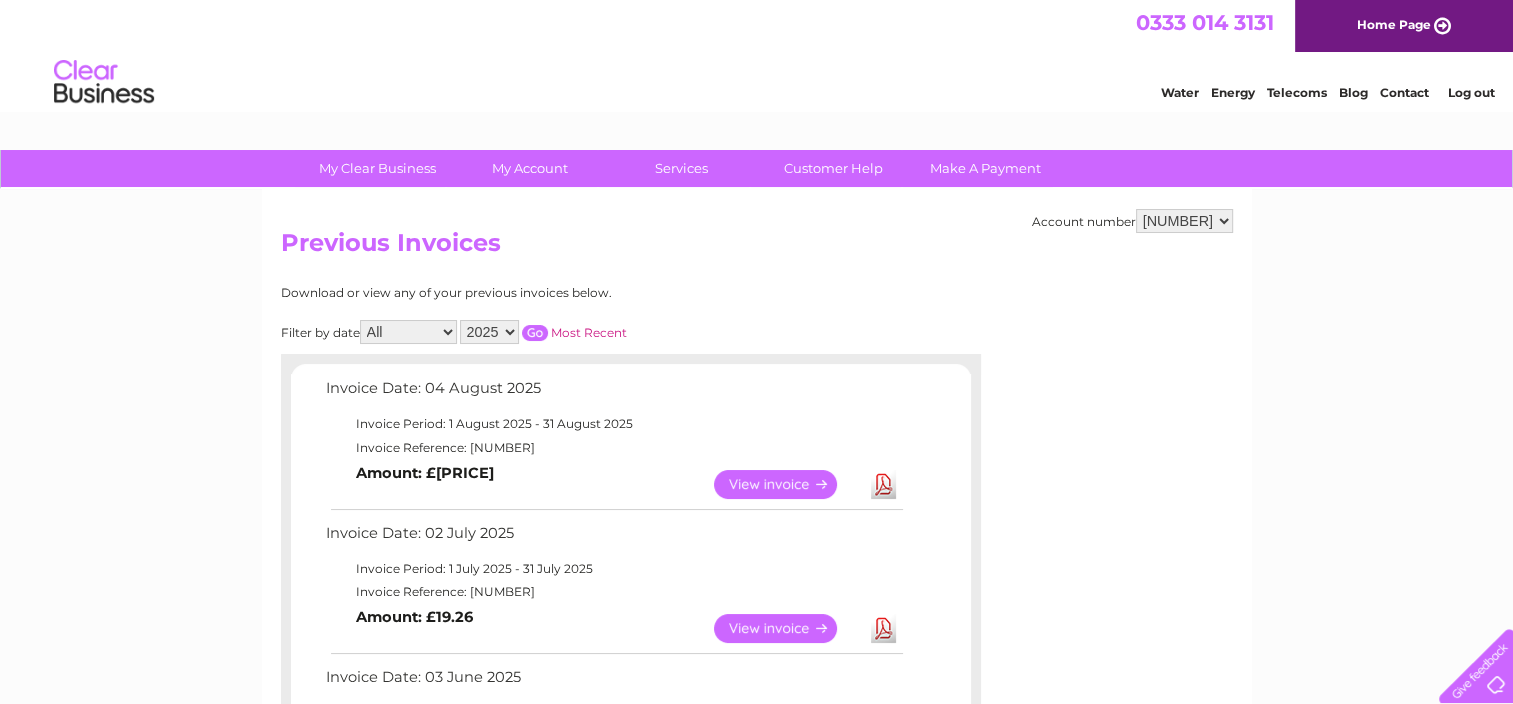 click on "Download" at bounding box center (883, 484) 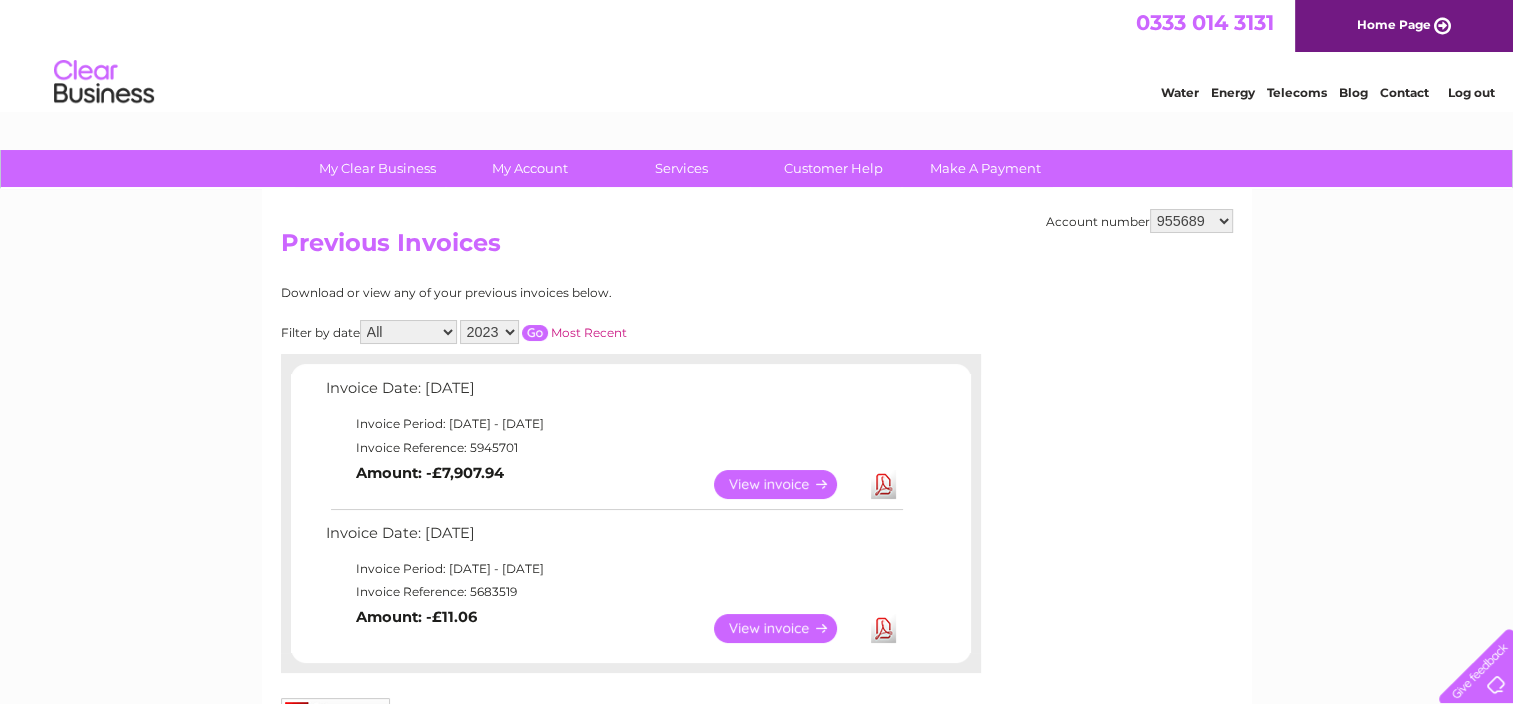scroll, scrollTop: 0, scrollLeft: 0, axis: both 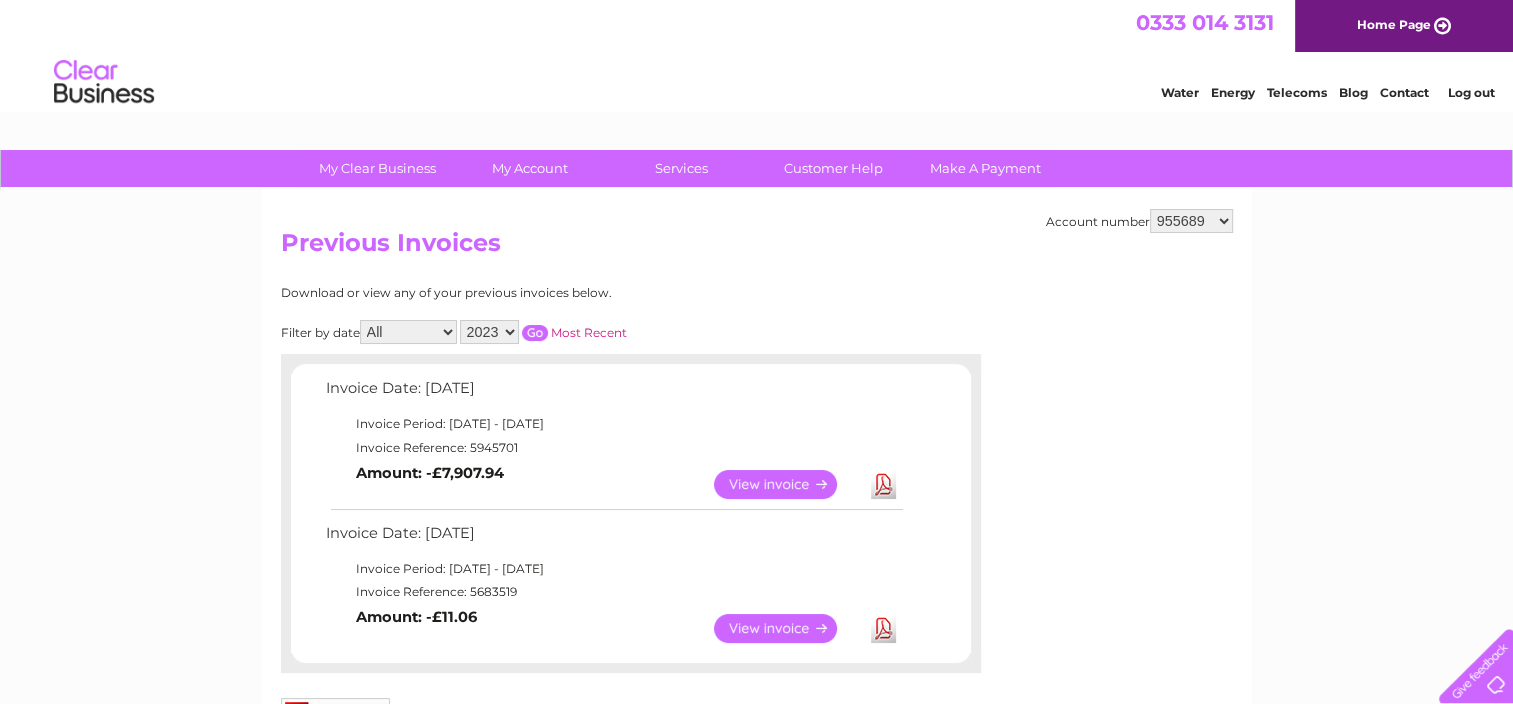 click on "949417
955689
995080
1104751" at bounding box center (1191, 221) 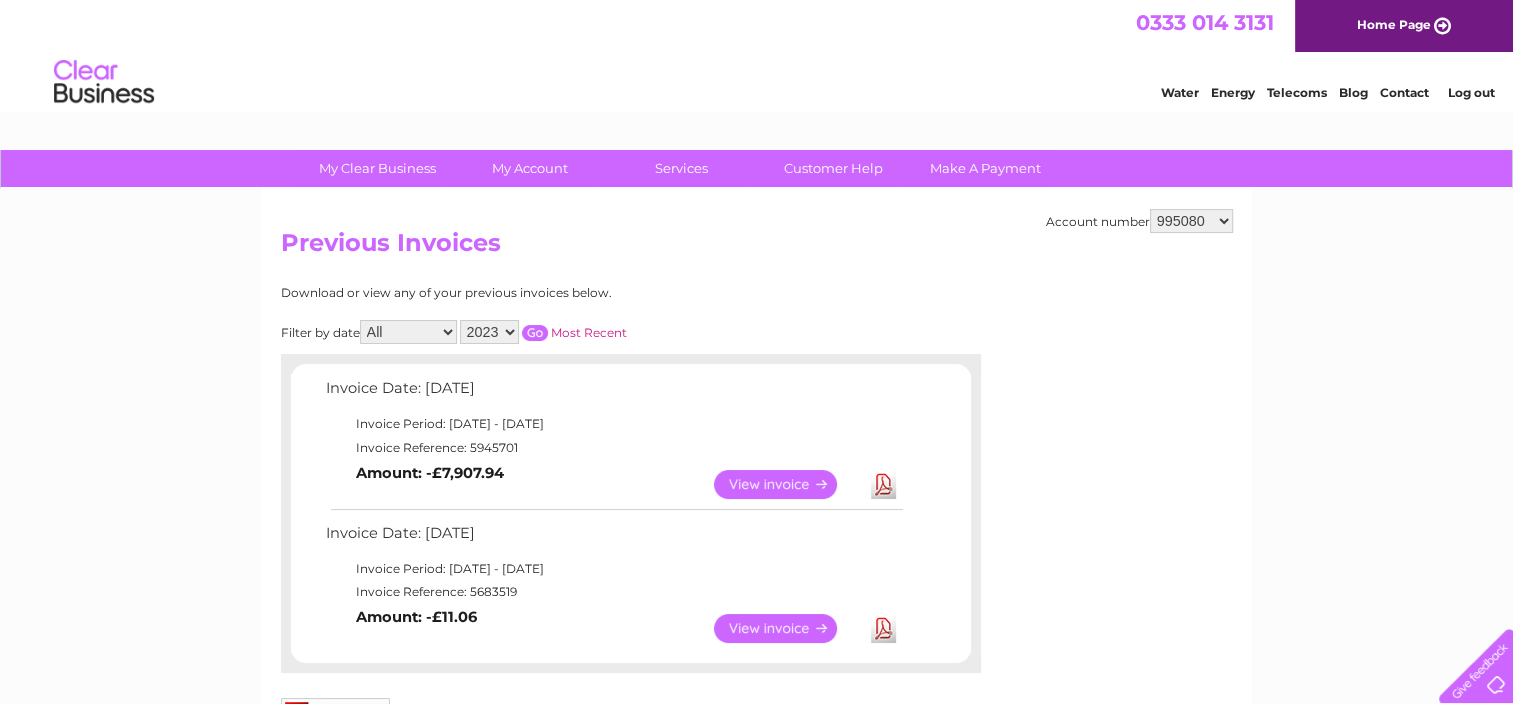 click on "949417
955689
995080
1104751" at bounding box center (1191, 221) 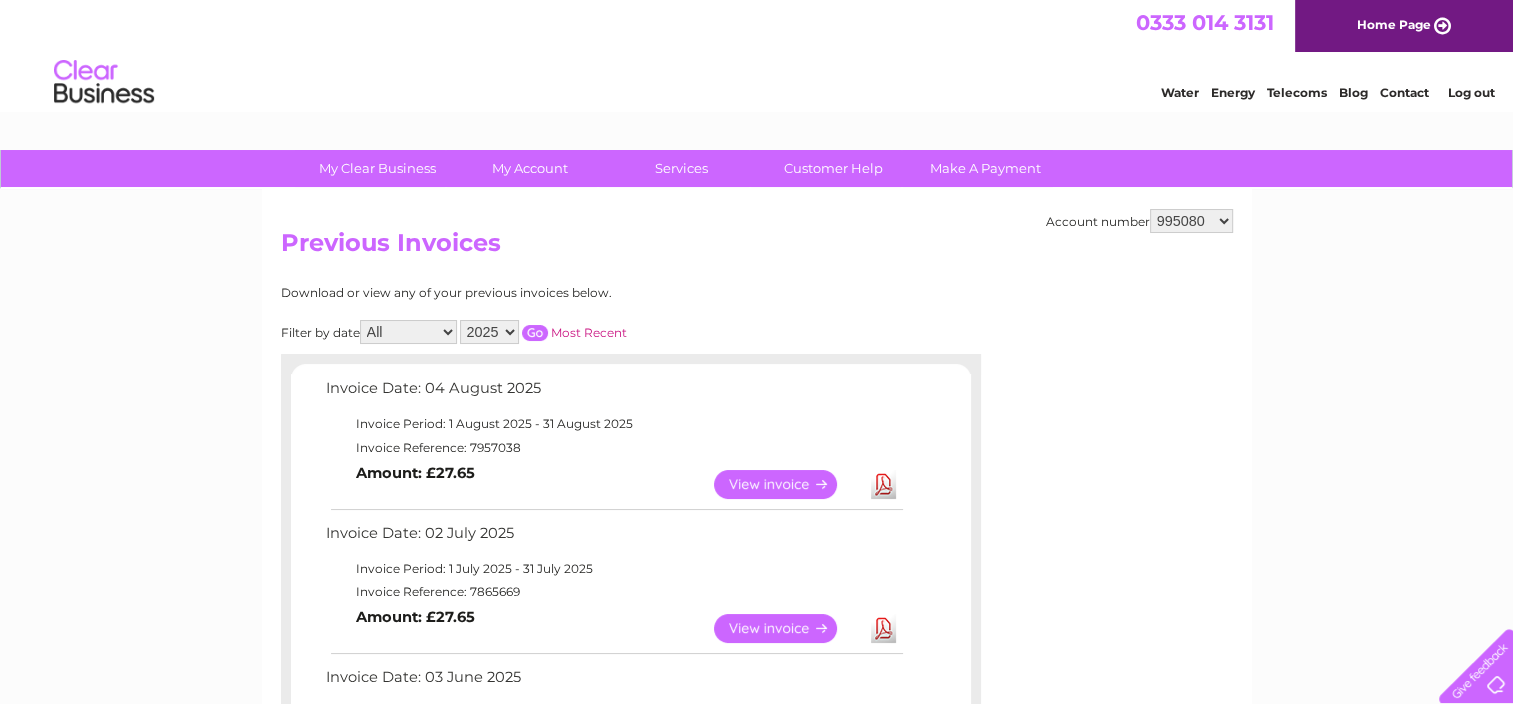 scroll, scrollTop: 0, scrollLeft: 0, axis: both 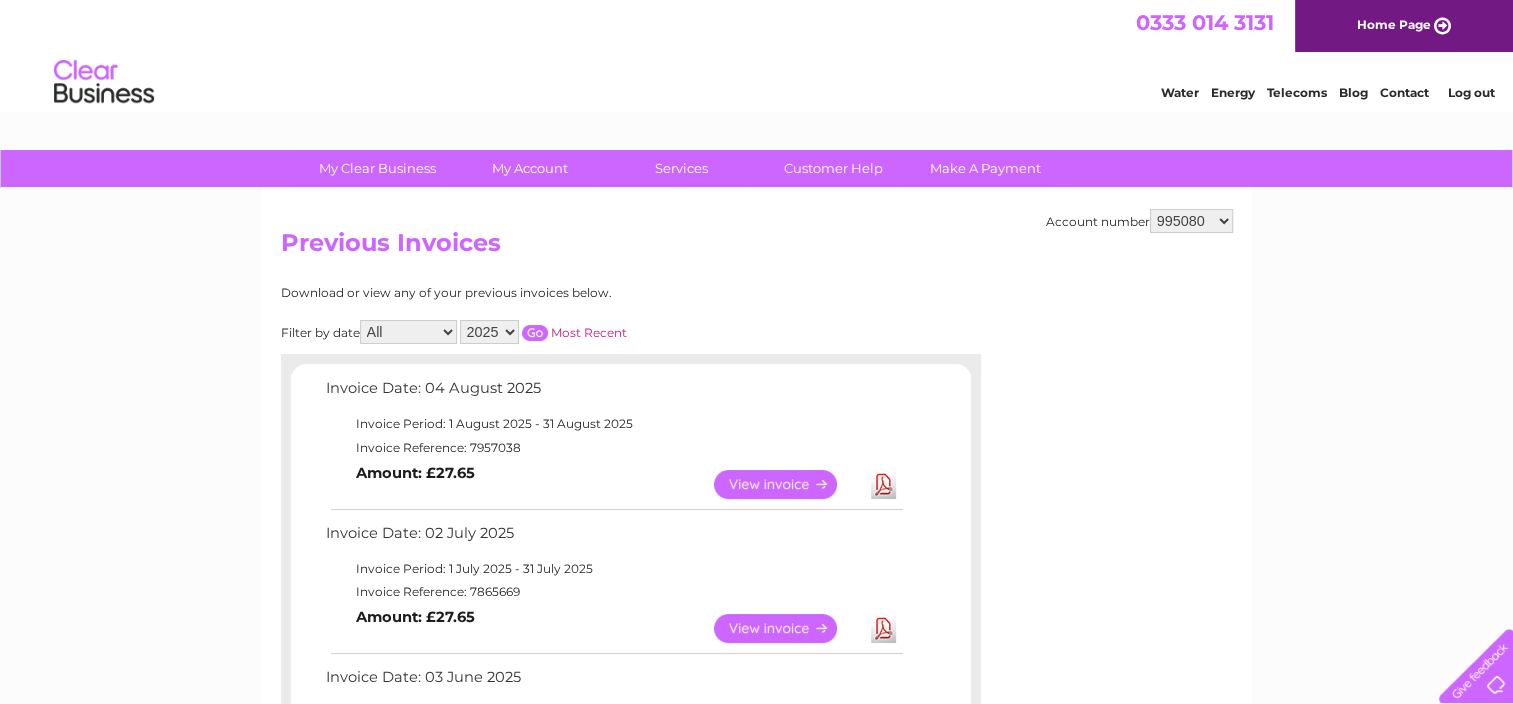 click on "Download" at bounding box center [883, 484] 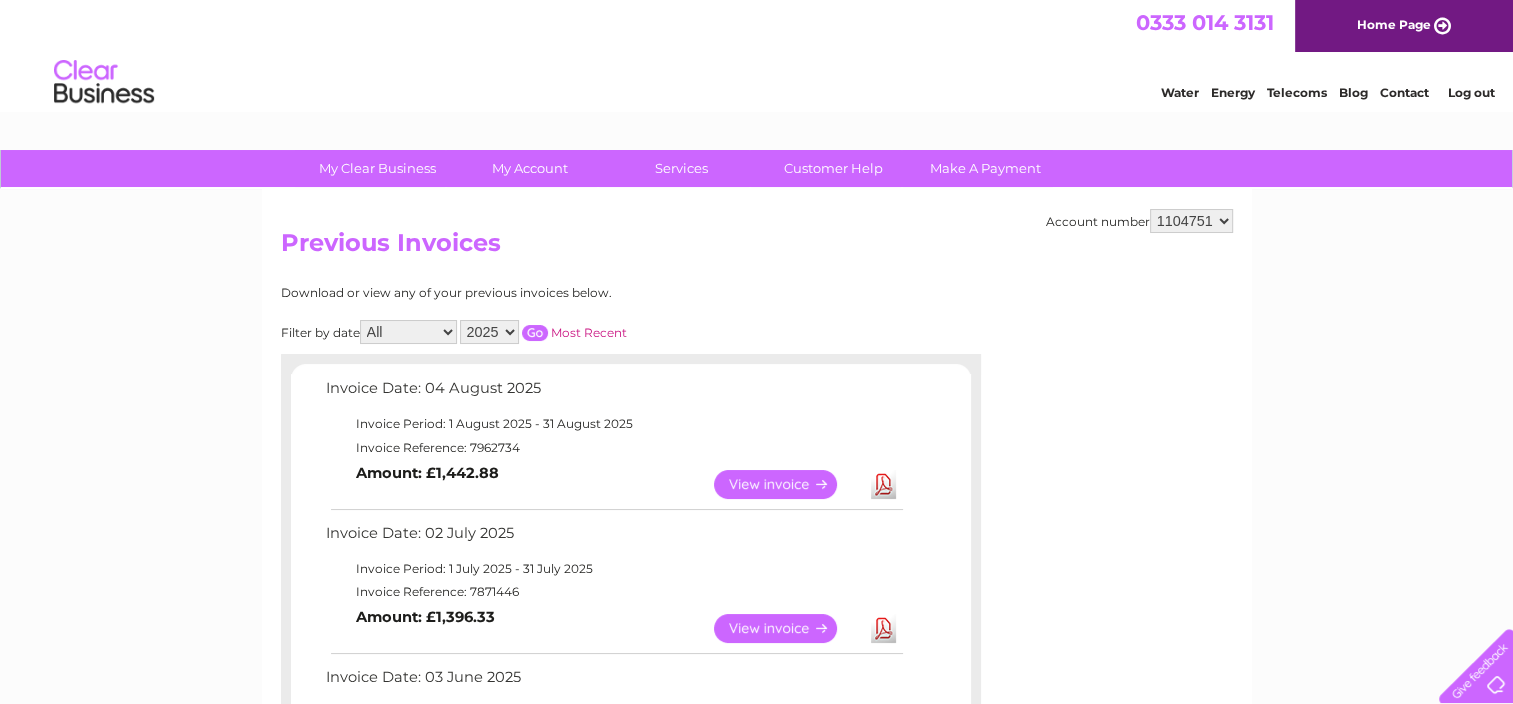 scroll, scrollTop: 0, scrollLeft: 0, axis: both 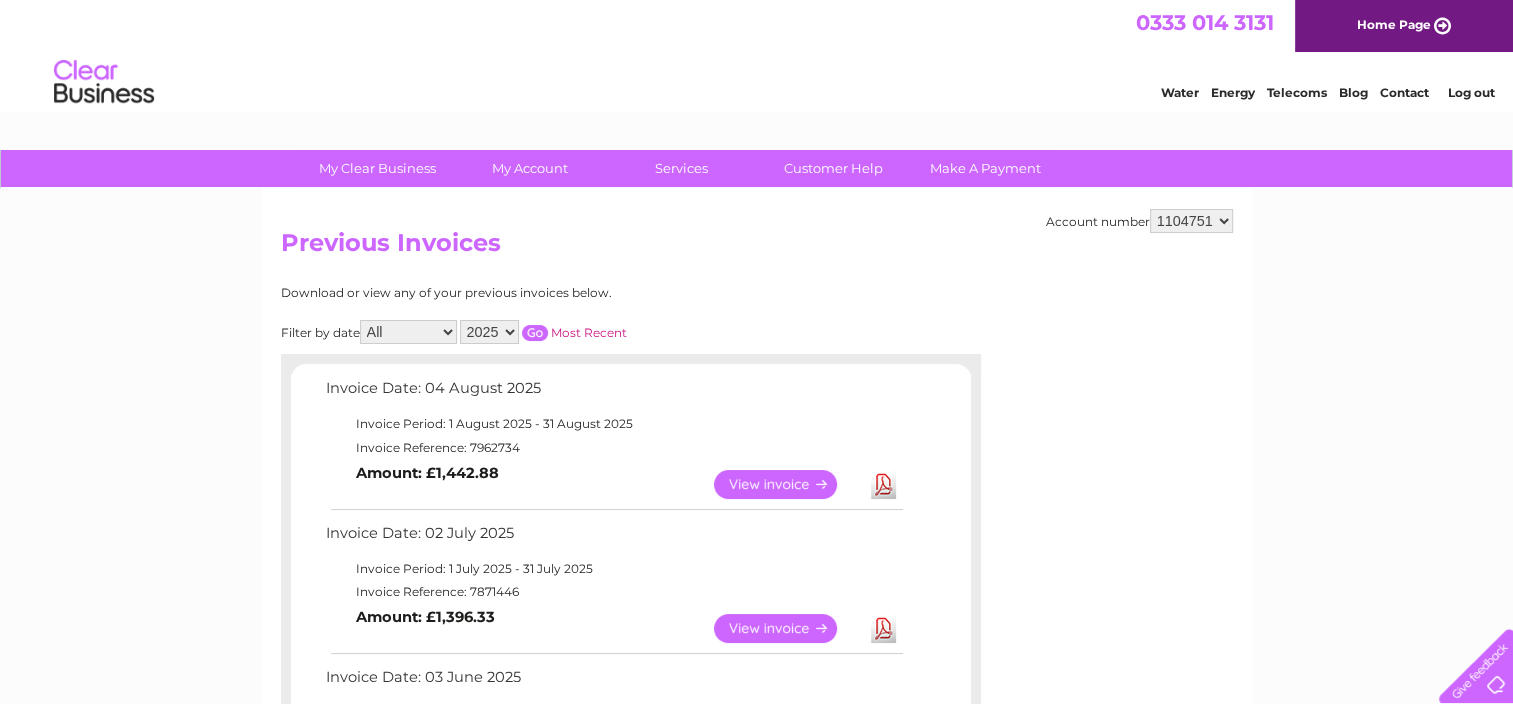 click on "Download" at bounding box center [883, 484] 